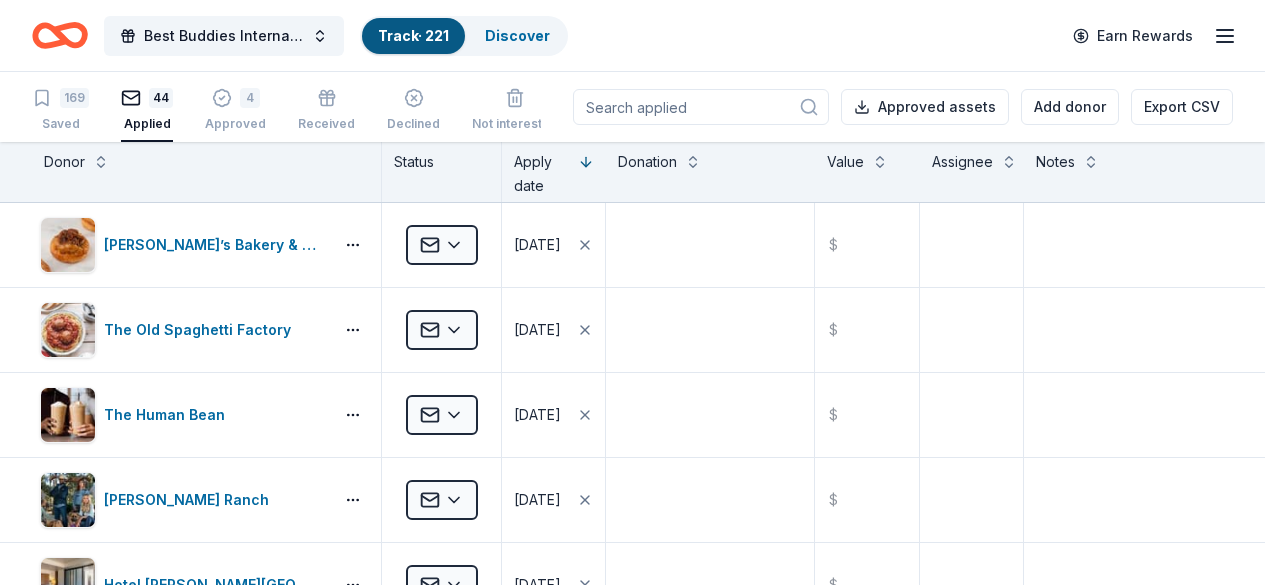 scroll, scrollTop: 0, scrollLeft: 0, axis: both 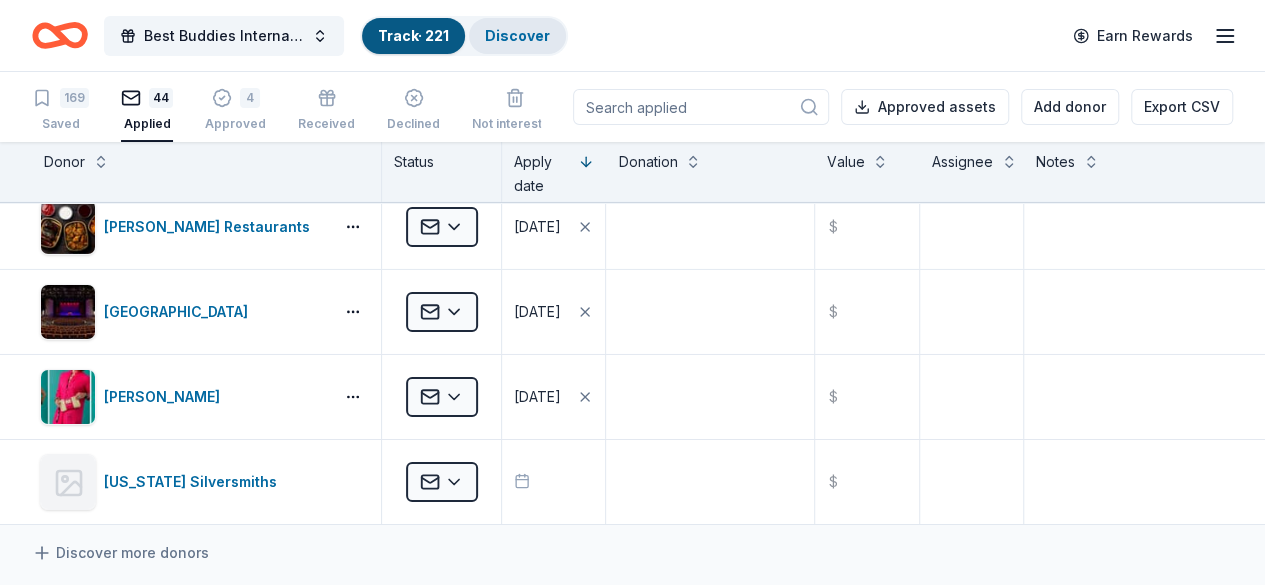 click on "Discover" at bounding box center [517, 35] 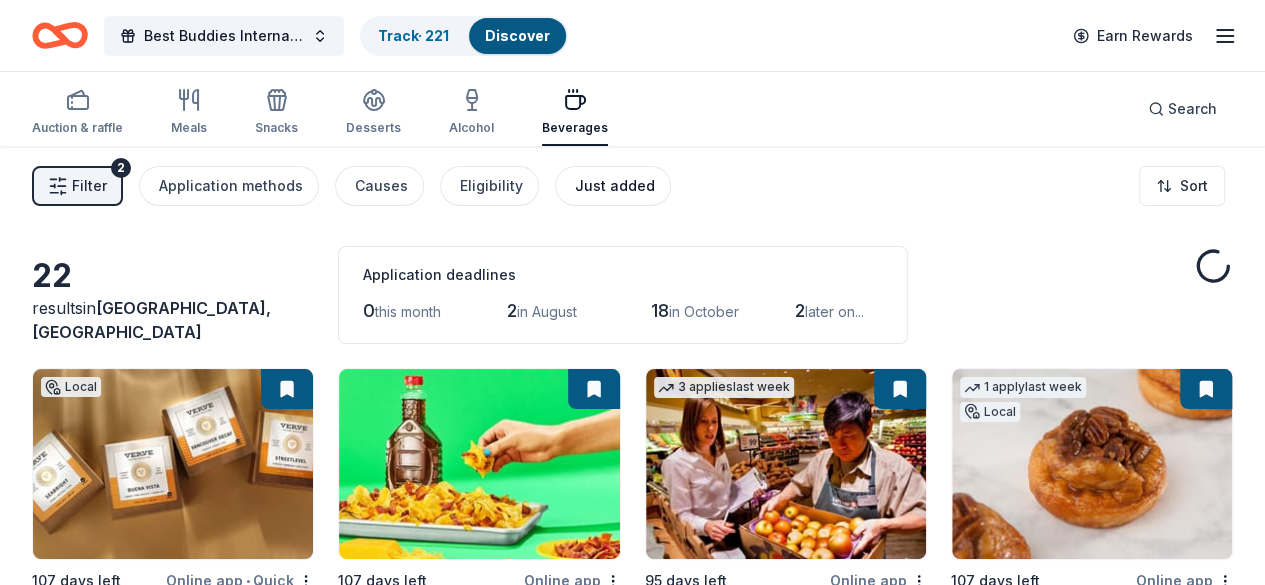 click on "Just added" at bounding box center (615, 186) 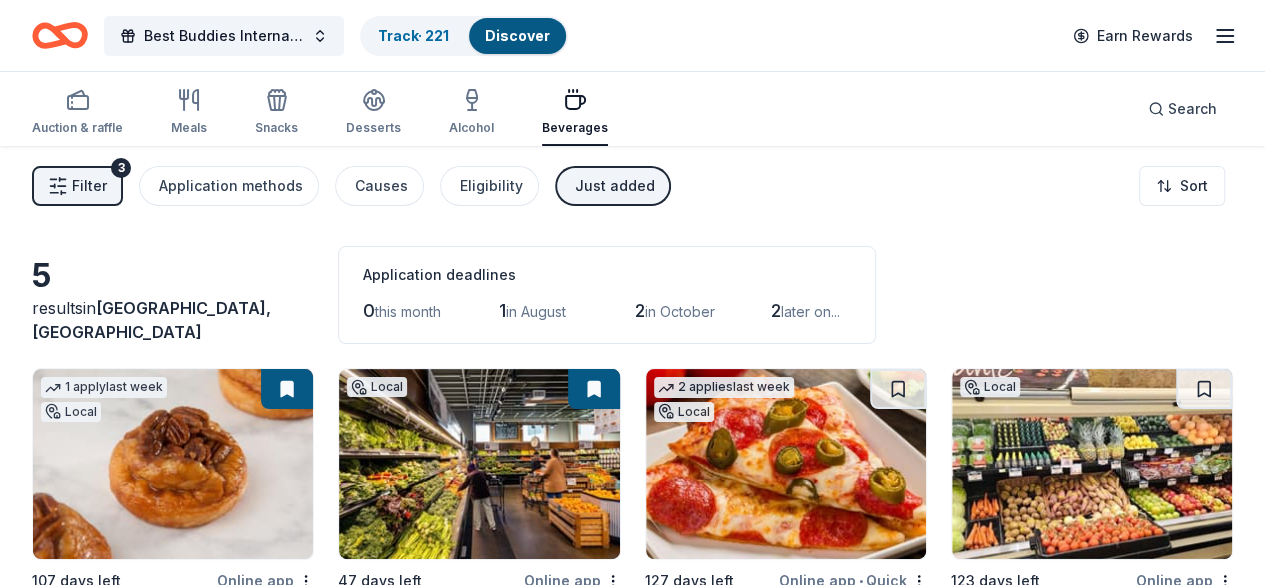 type 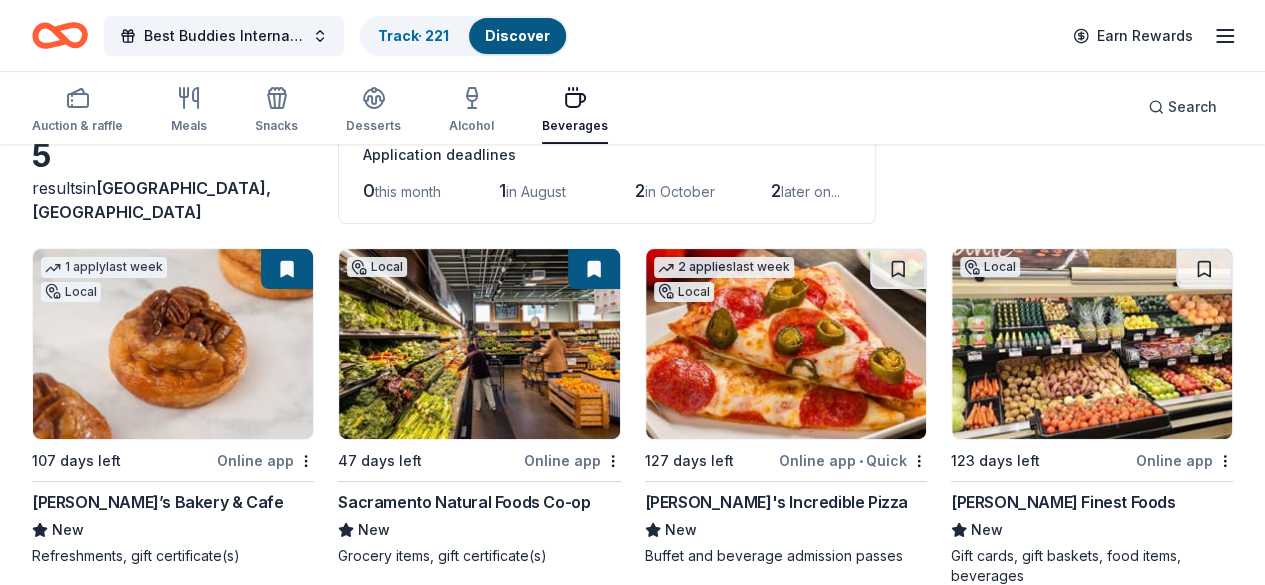 scroll, scrollTop: 159, scrollLeft: 0, axis: vertical 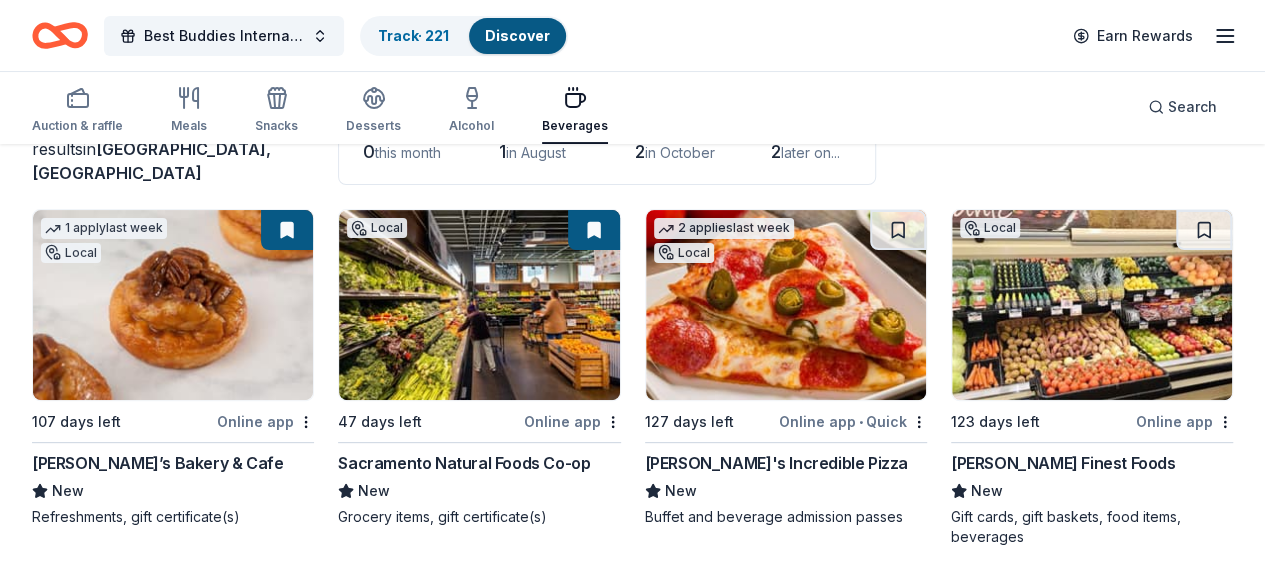 click on "Auction & raffle Meals Snacks Desserts Alcohol Beverages Search" at bounding box center [632, 107] 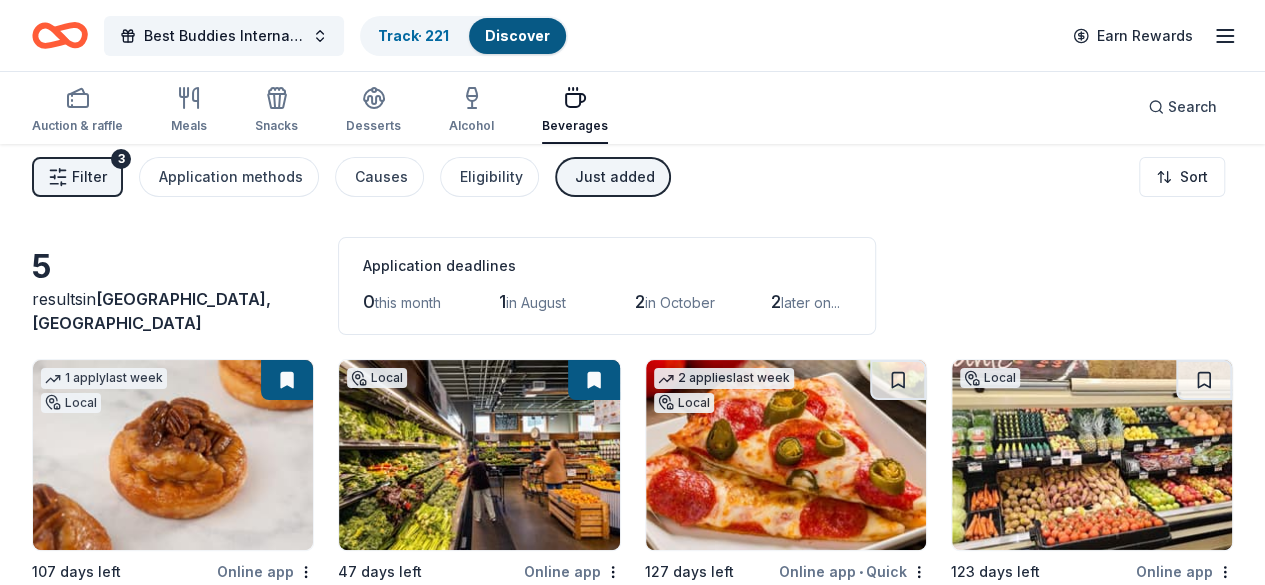 scroll, scrollTop: 0, scrollLeft: 0, axis: both 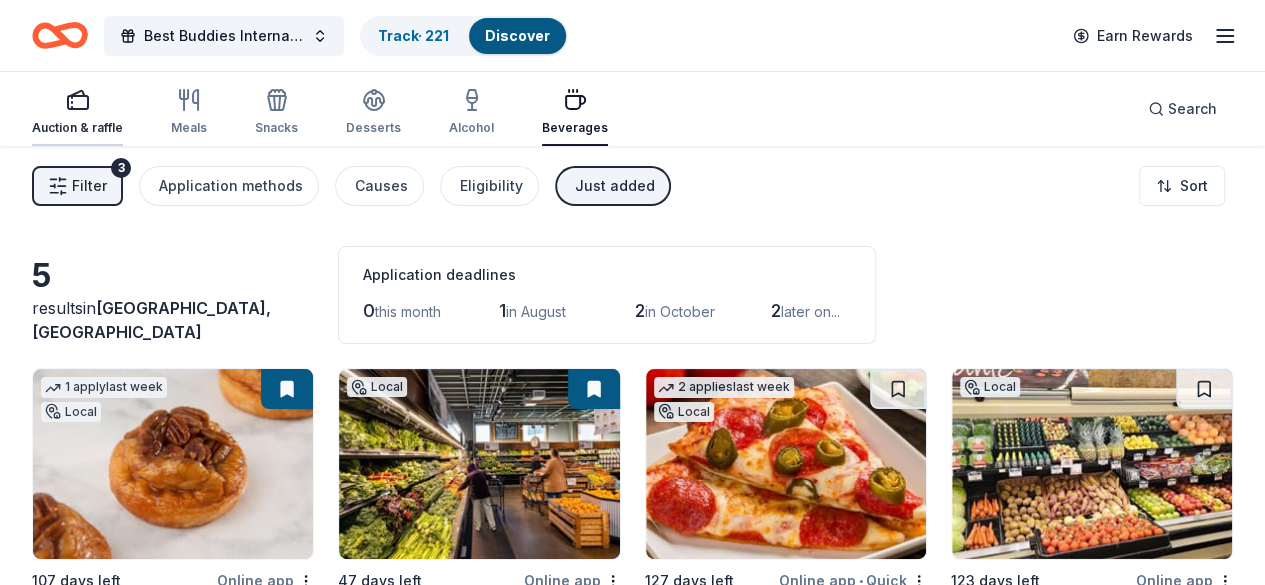 click 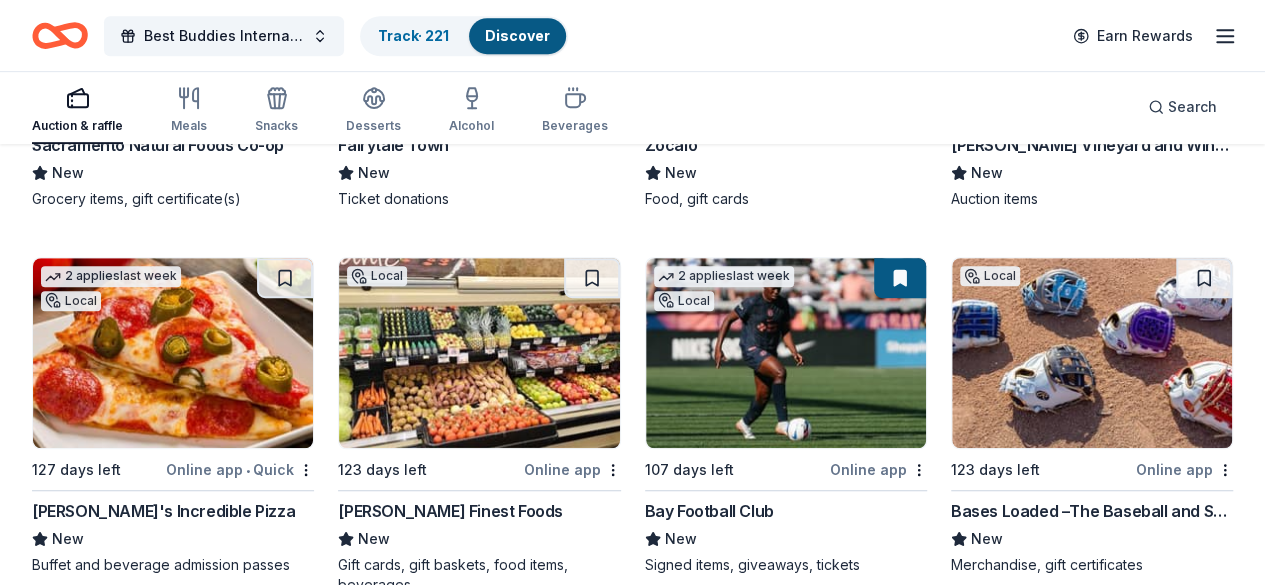 scroll, scrollTop: 0, scrollLeft: 0, axis: both 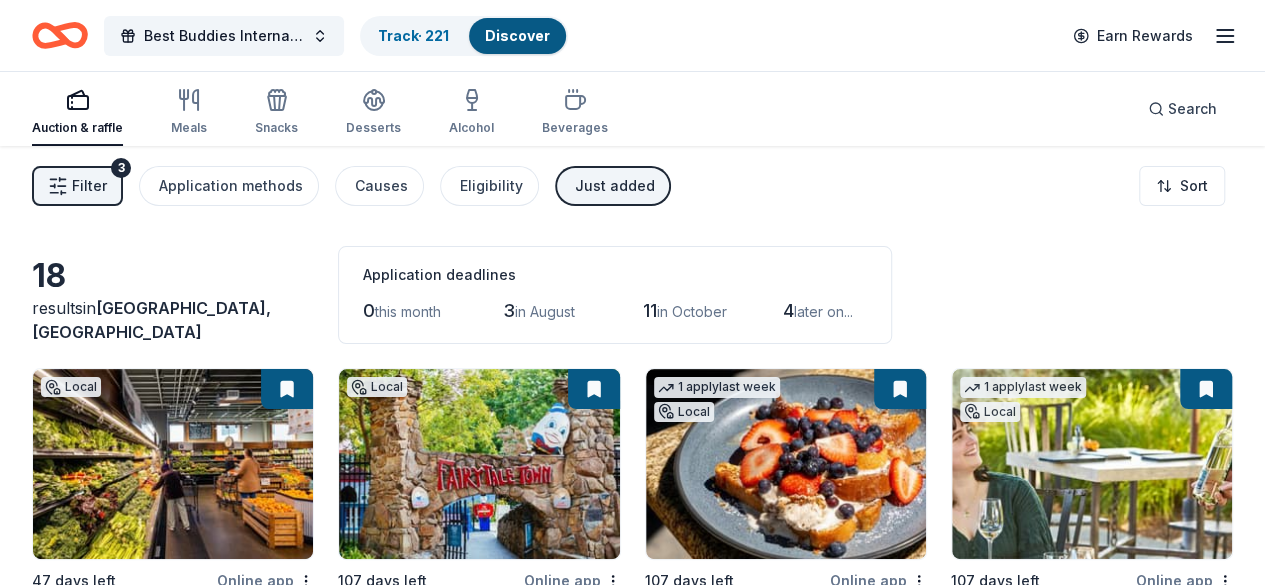 click on "Just added" at bounding box center (615, 186) 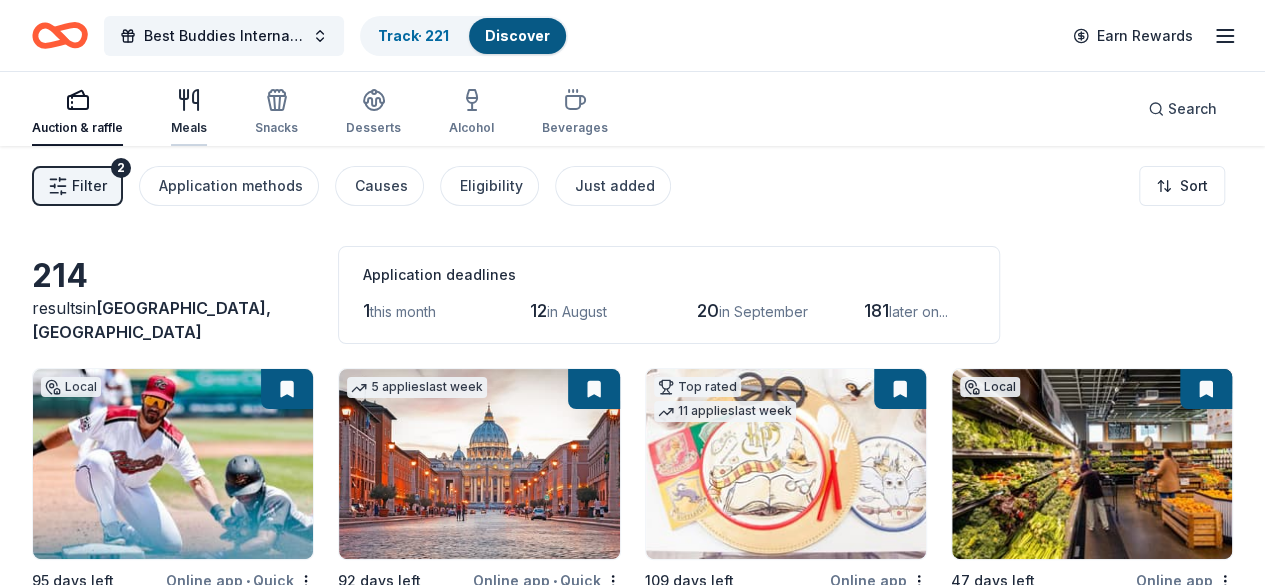 click 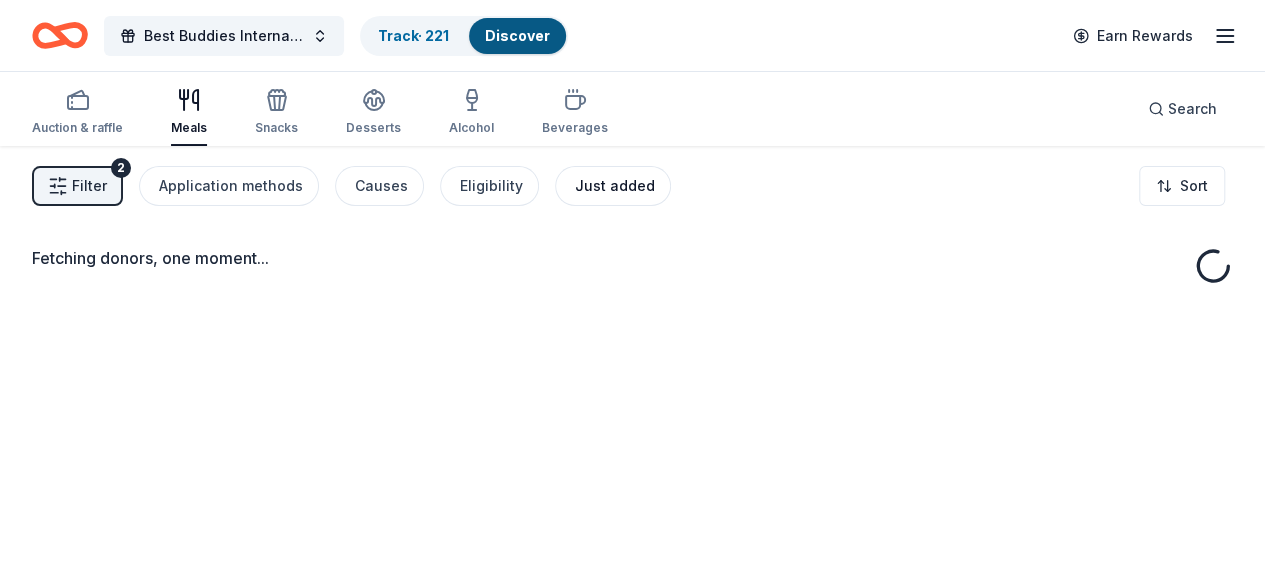 click on "Just added" at bounding box center [615, 186] 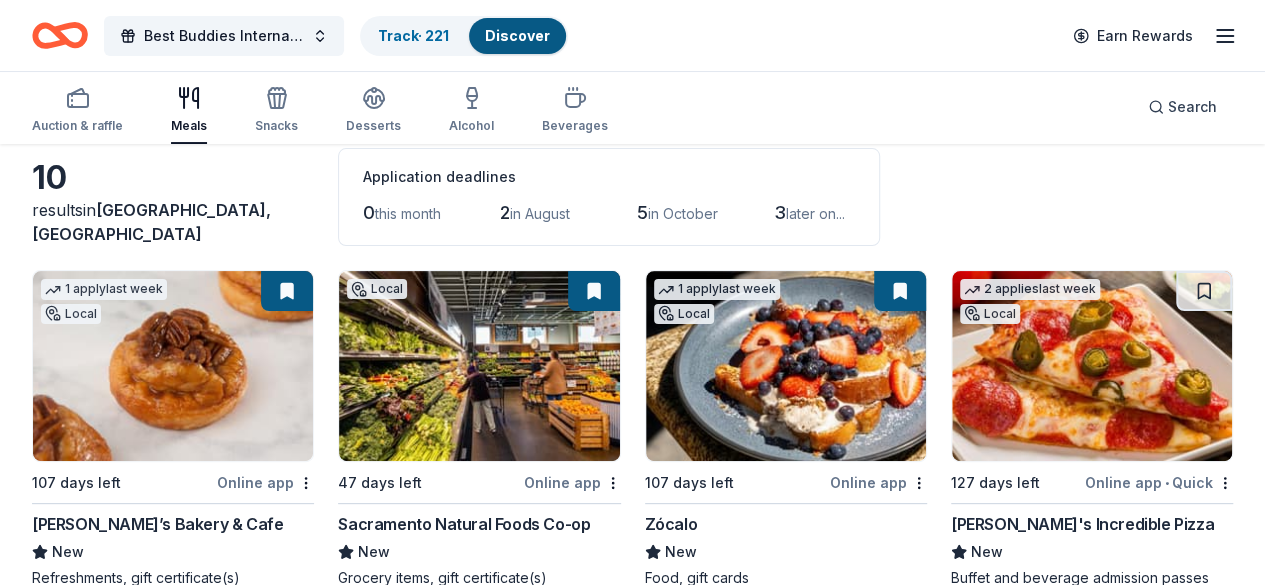 scroll, scrollTop: 109, scrollLeft: 0, axis: vertical 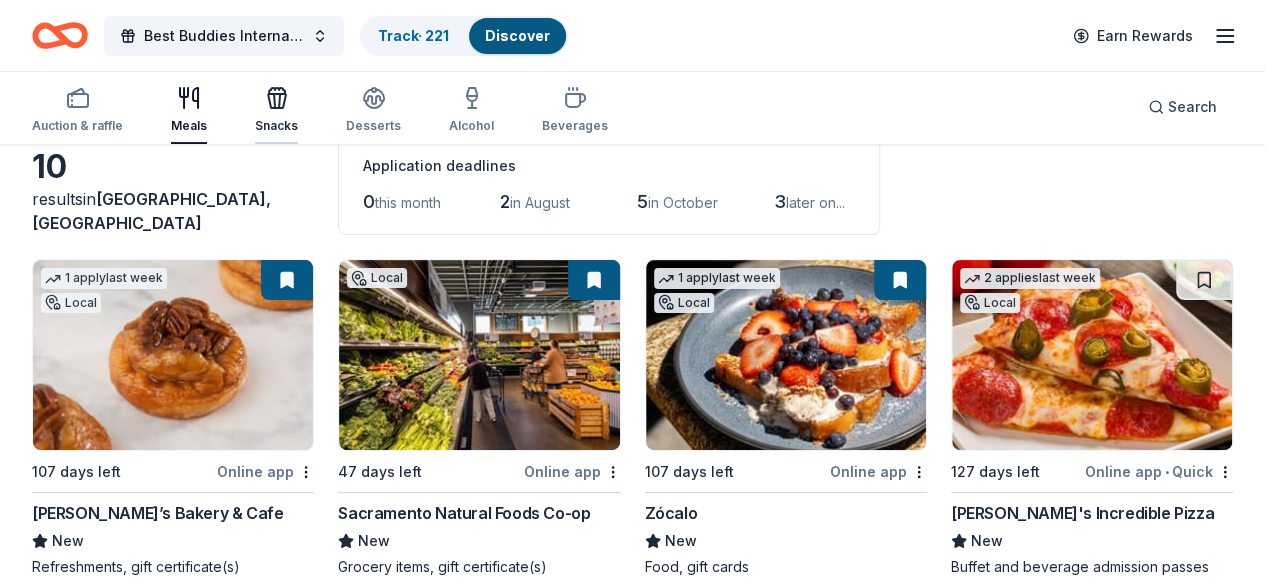 click 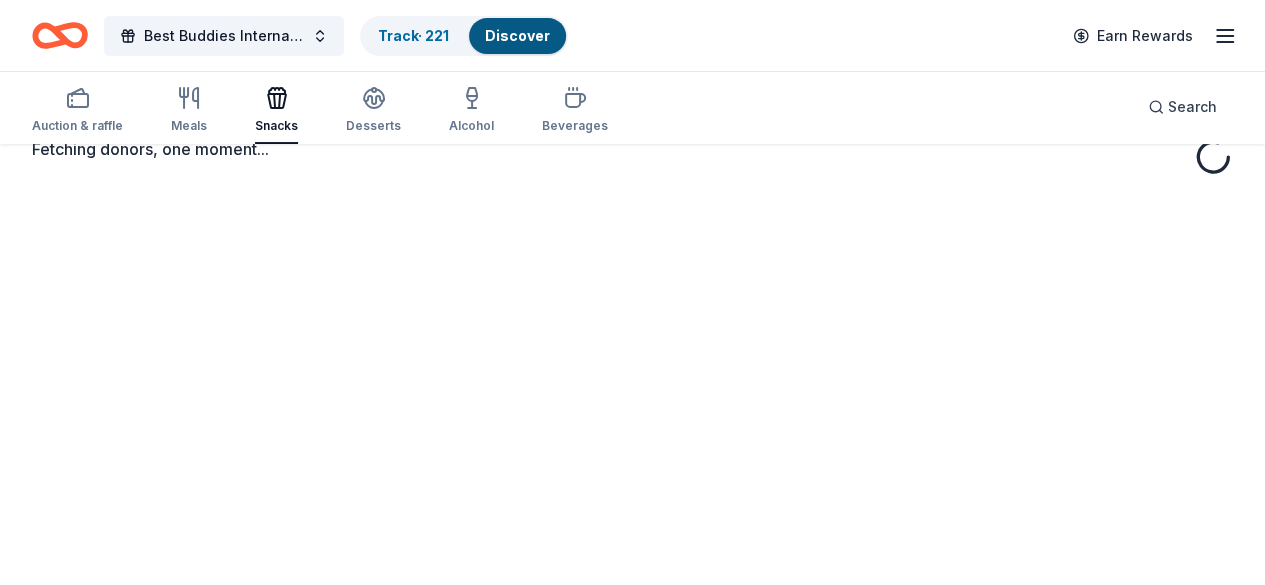 scroll, scrollTop: 0, scrollLeft: 0, axis: both 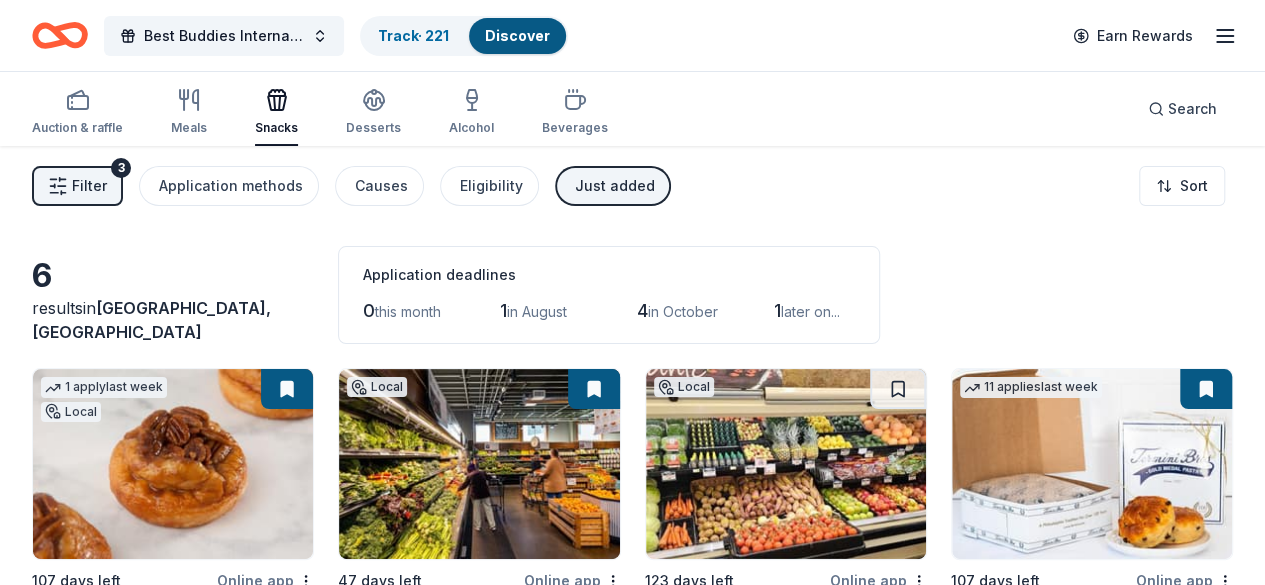 click at bounding box center [276, 100] 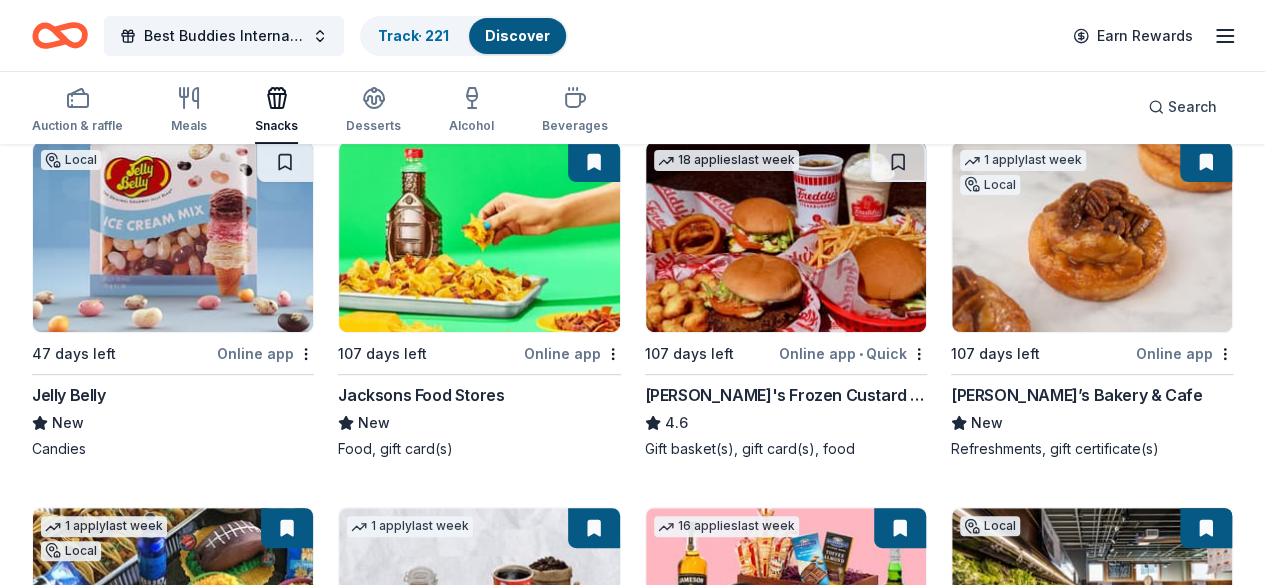scroll, scrollTop: 224, scrollLeft: 0, axis: vertical 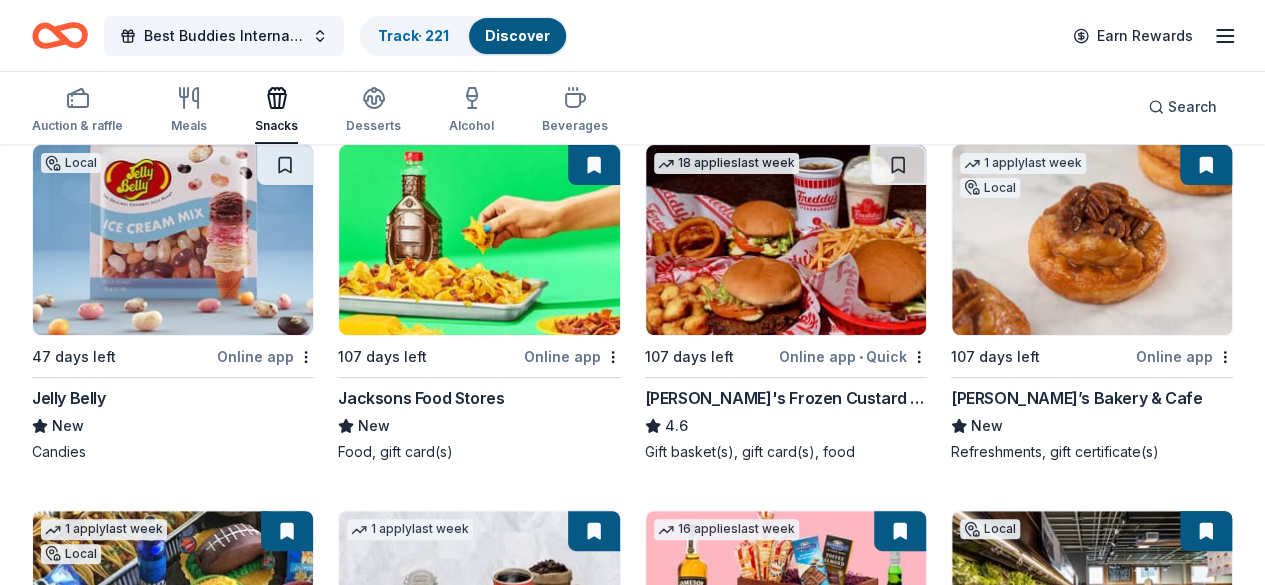 click at bounding box center (173, 240) 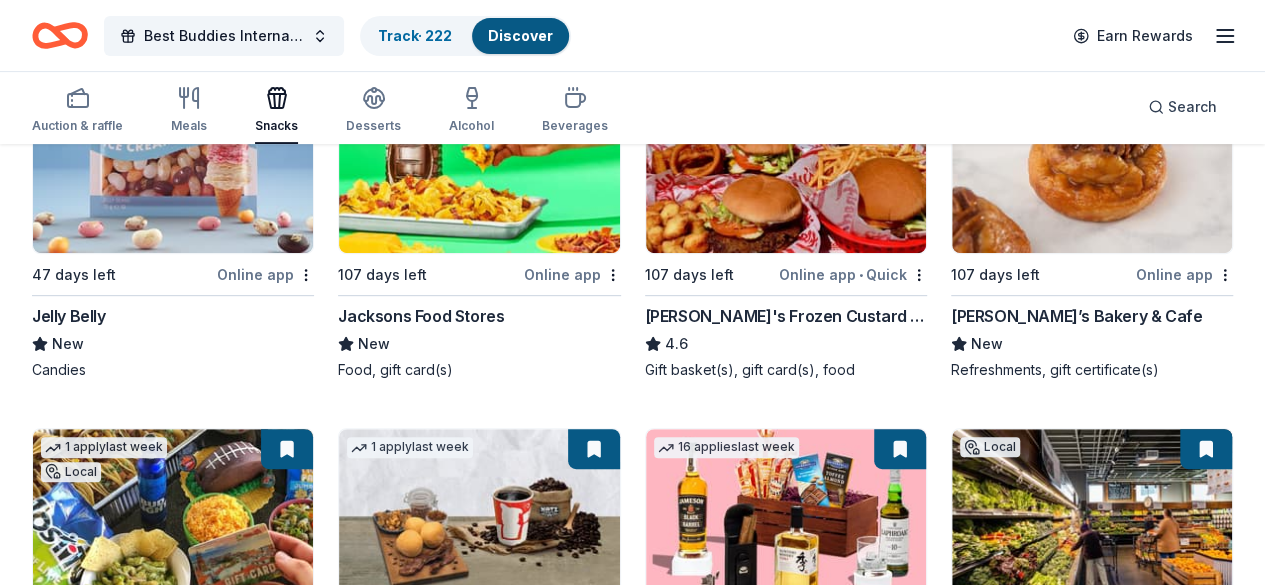 scroll, scrollTop: 318, scrollLeft: 0, axis: vertical 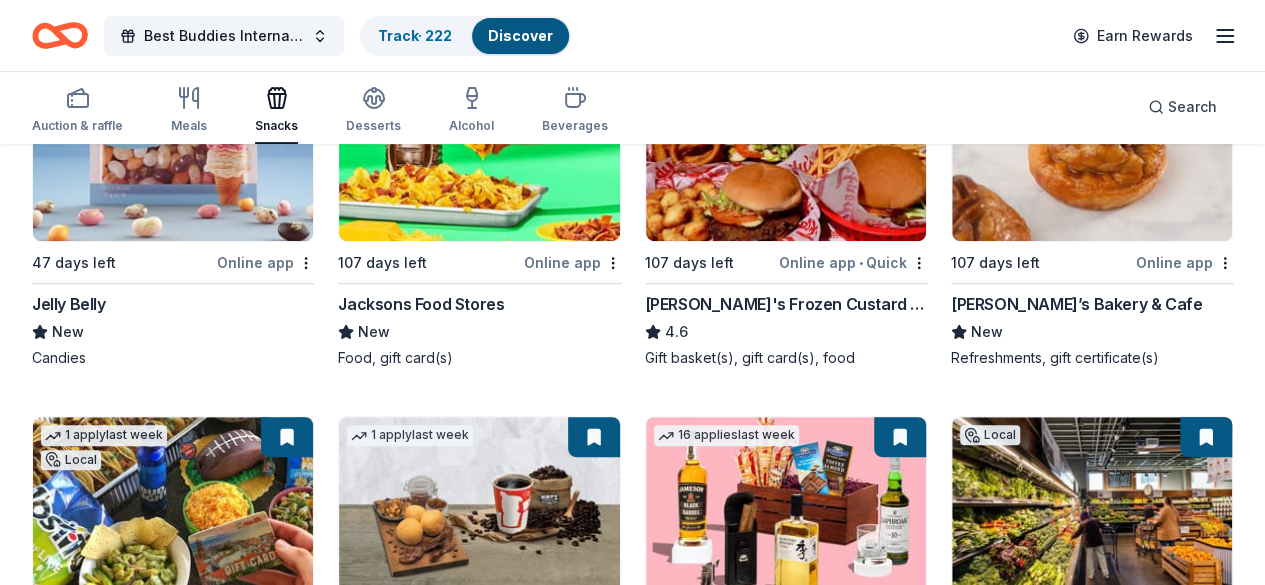 click on "Vallarta Supermarkets" at bounding box center [117, 670] 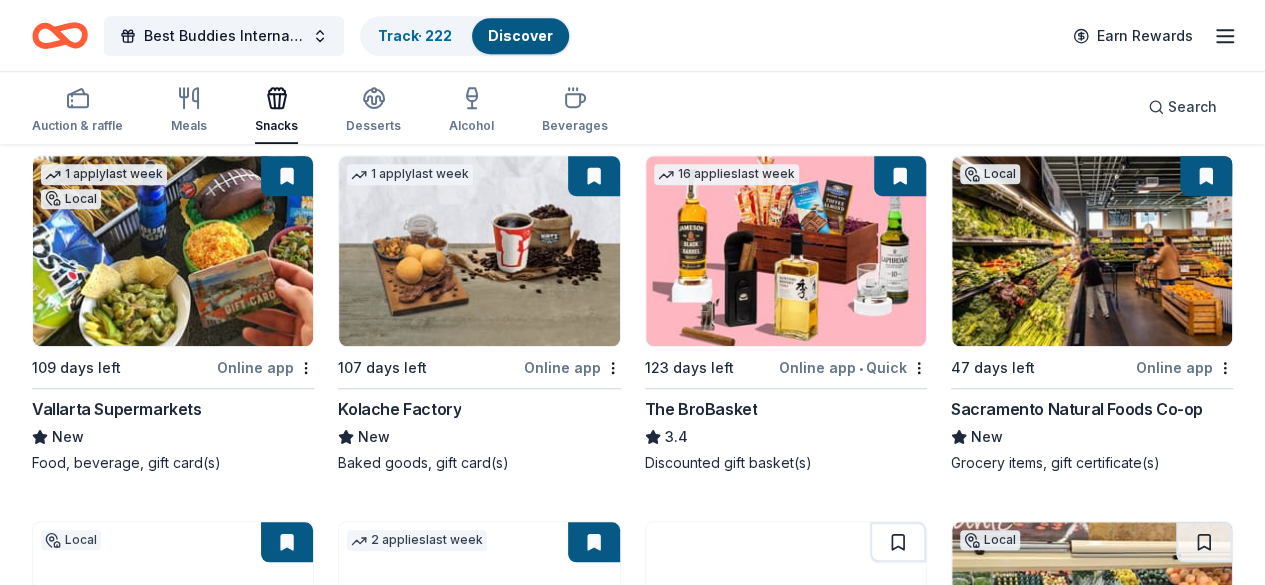 scroll, scrollTop: 596, scrollLeft: 0, axis: vertical 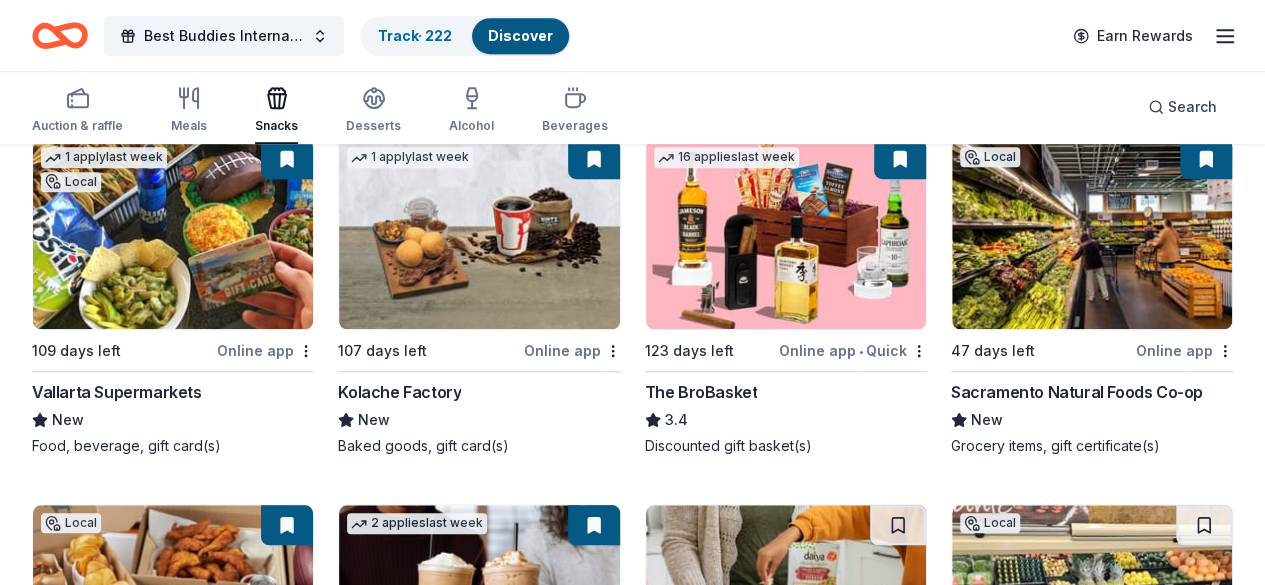 click at bounding box center (786, 234) 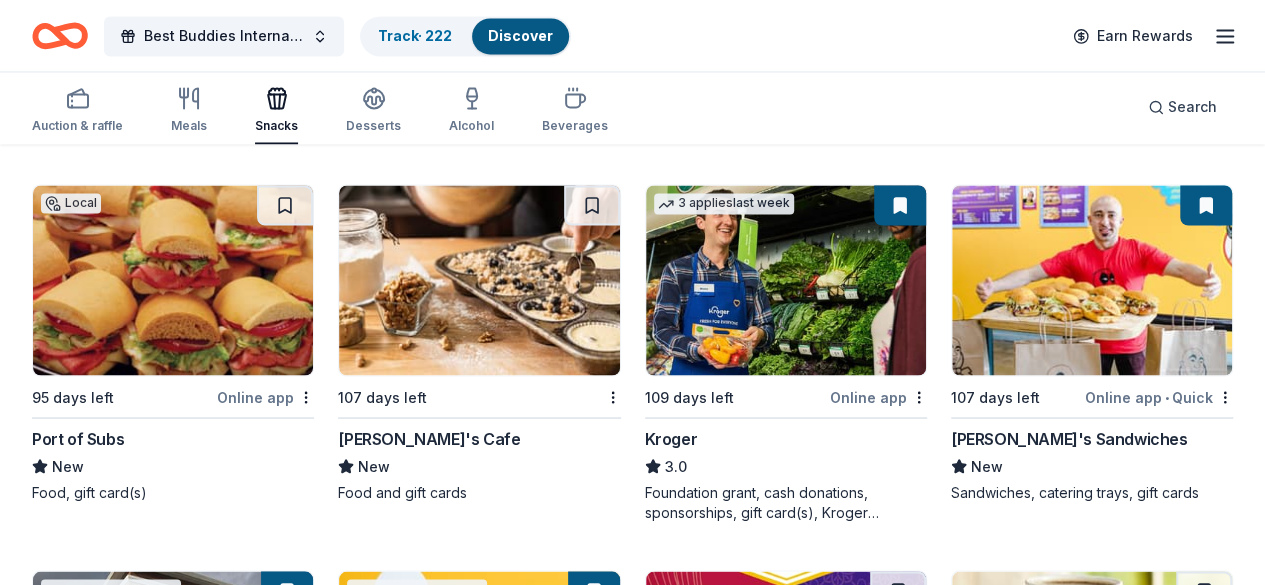 scroll, scrollTop: 0, scrollLeft: 0, axis: both 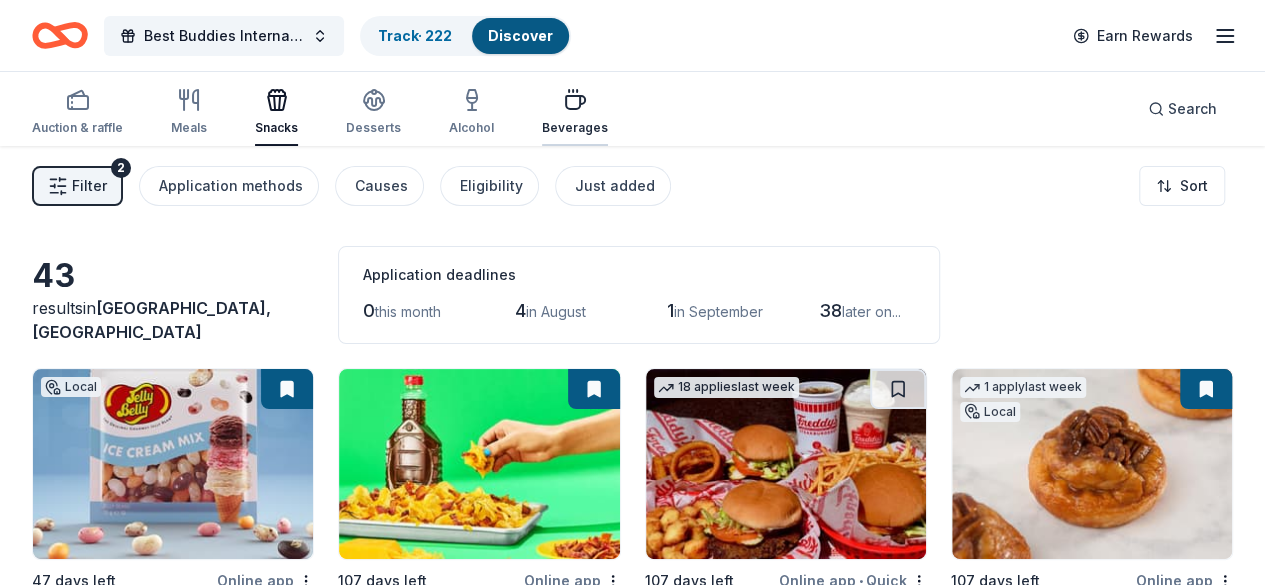 click on "Beverages" at bounding box center [575, 112] 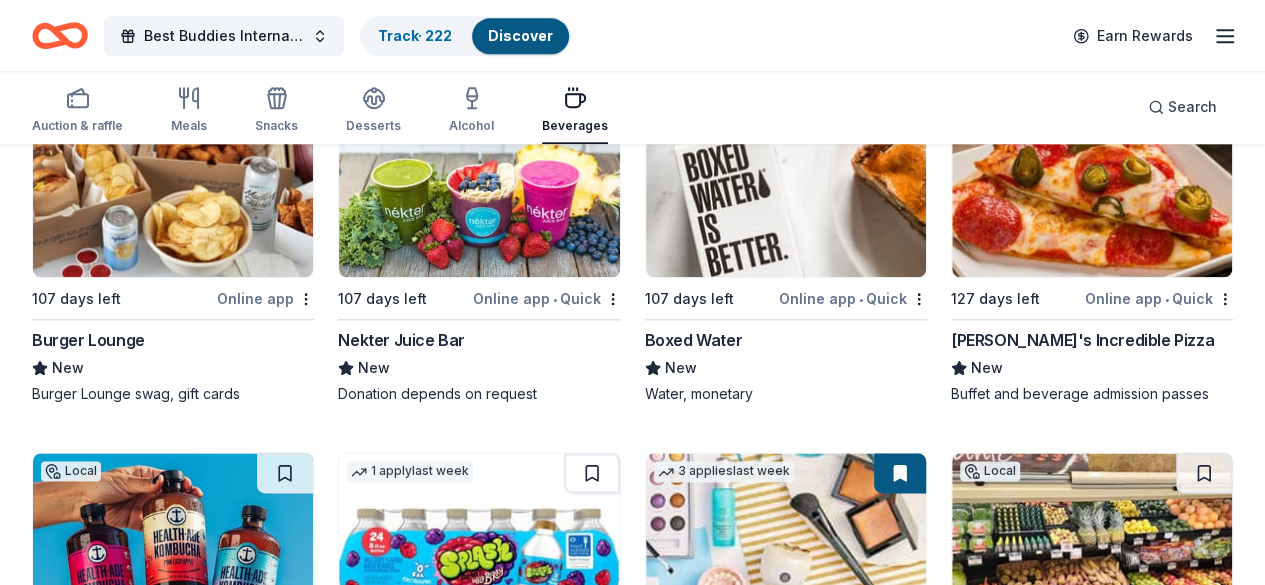 scroll, scrollTop: 1047, scrollLeft: 0, axis: vertical 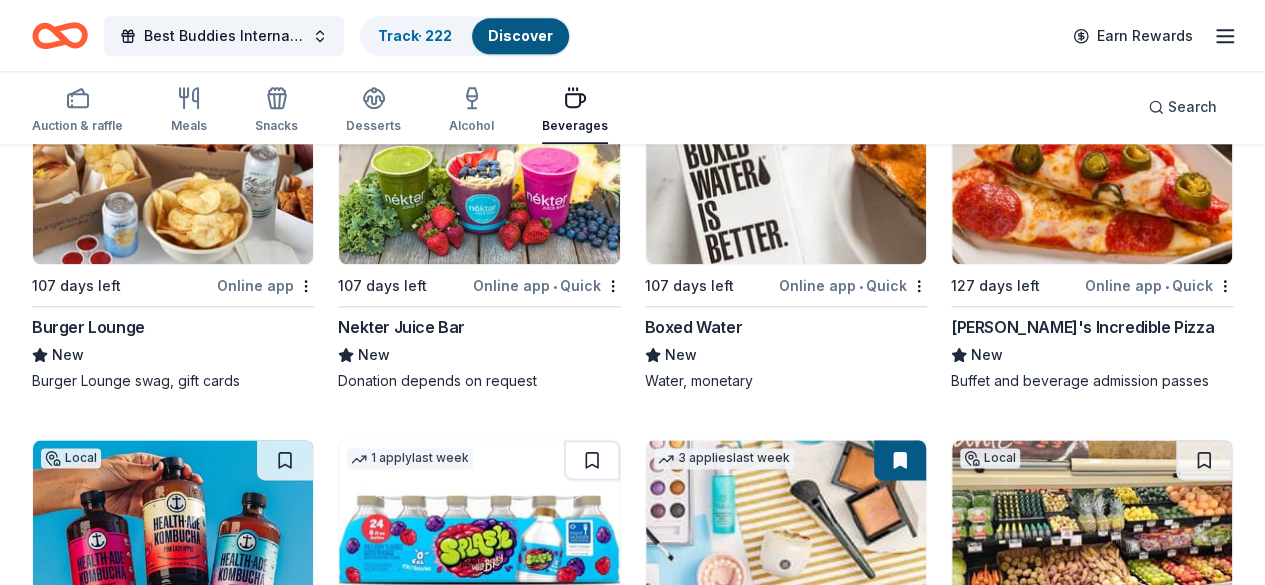 click at bounding box center (786, 535) 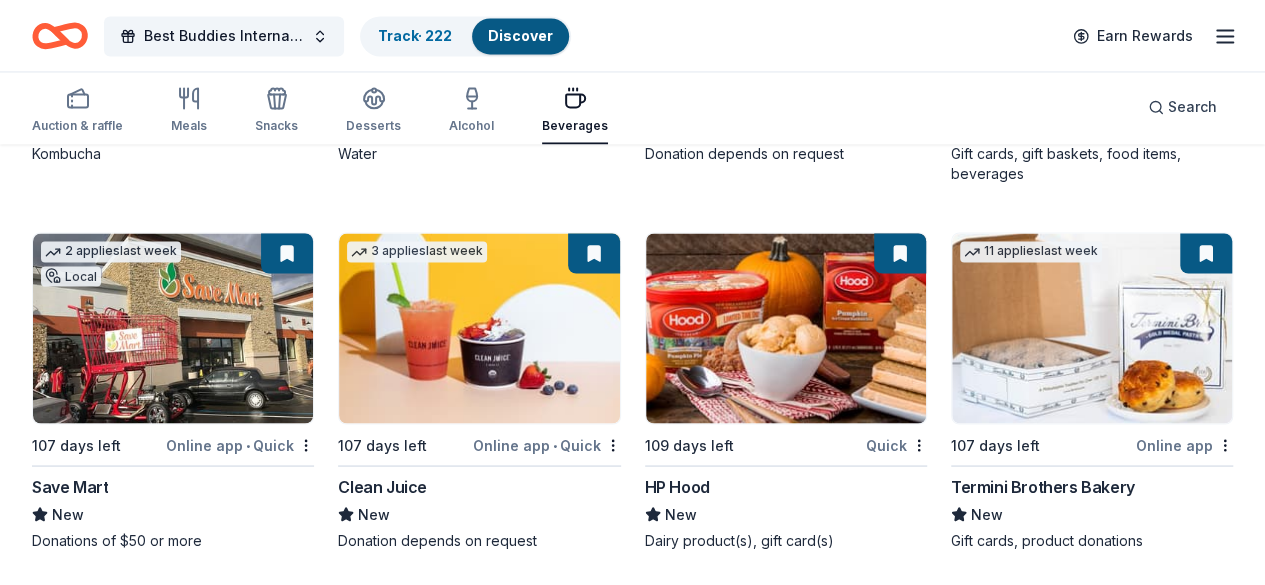 scroll, scrollTop: 0, scrollLeft: 0, axis: both 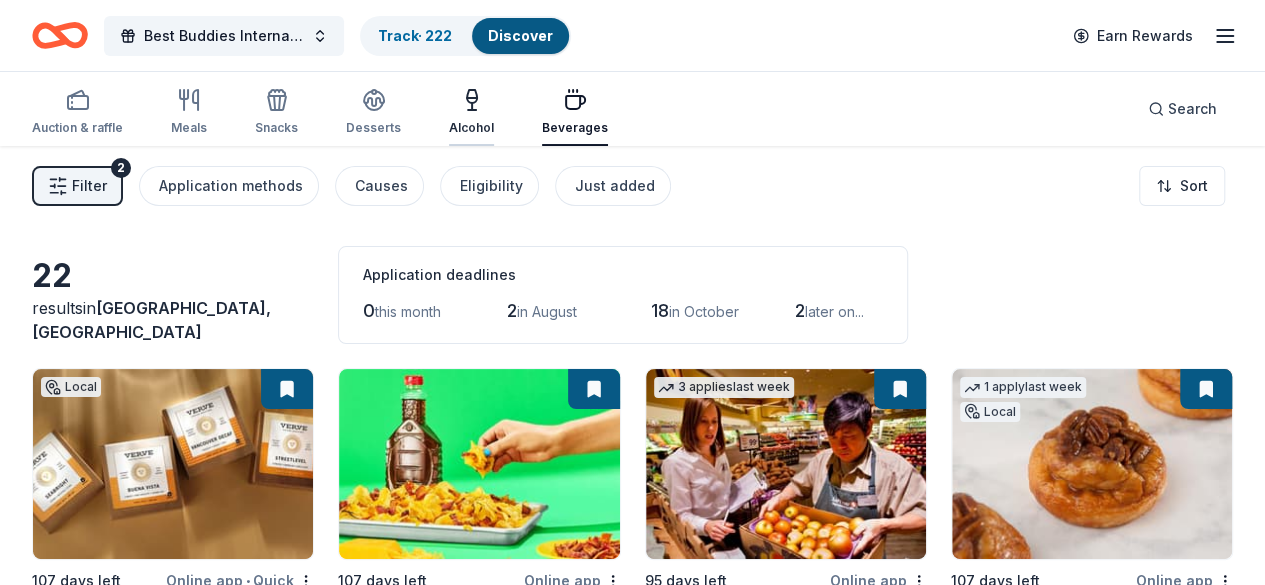 click 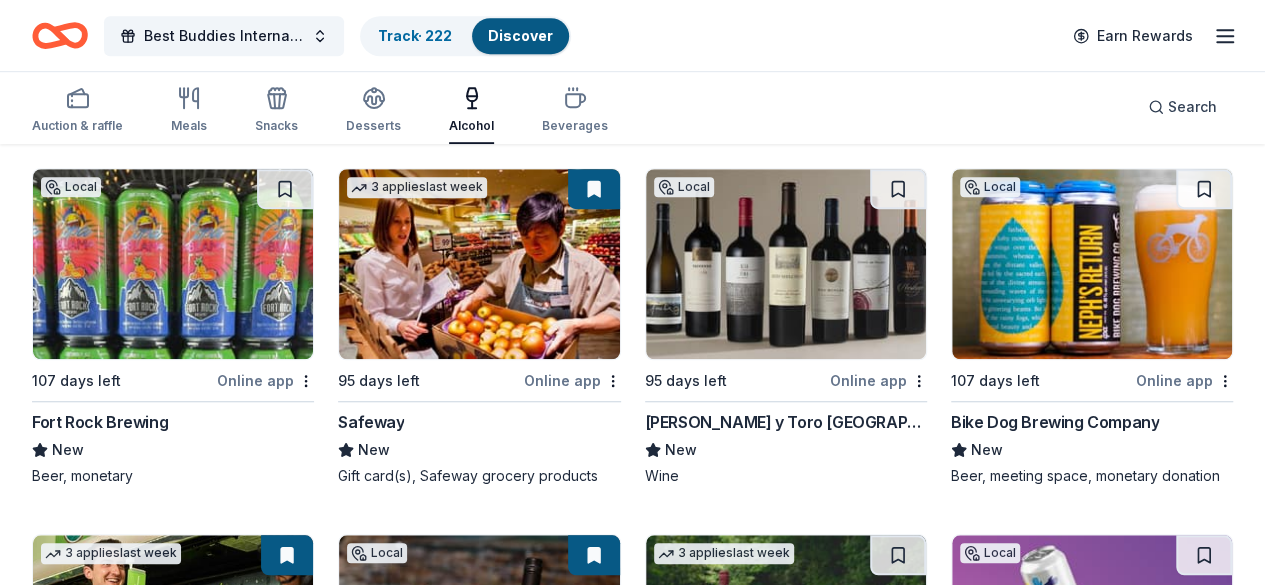 scroll, scrollTop: 590, scrollLeft: 0, axis: vertical 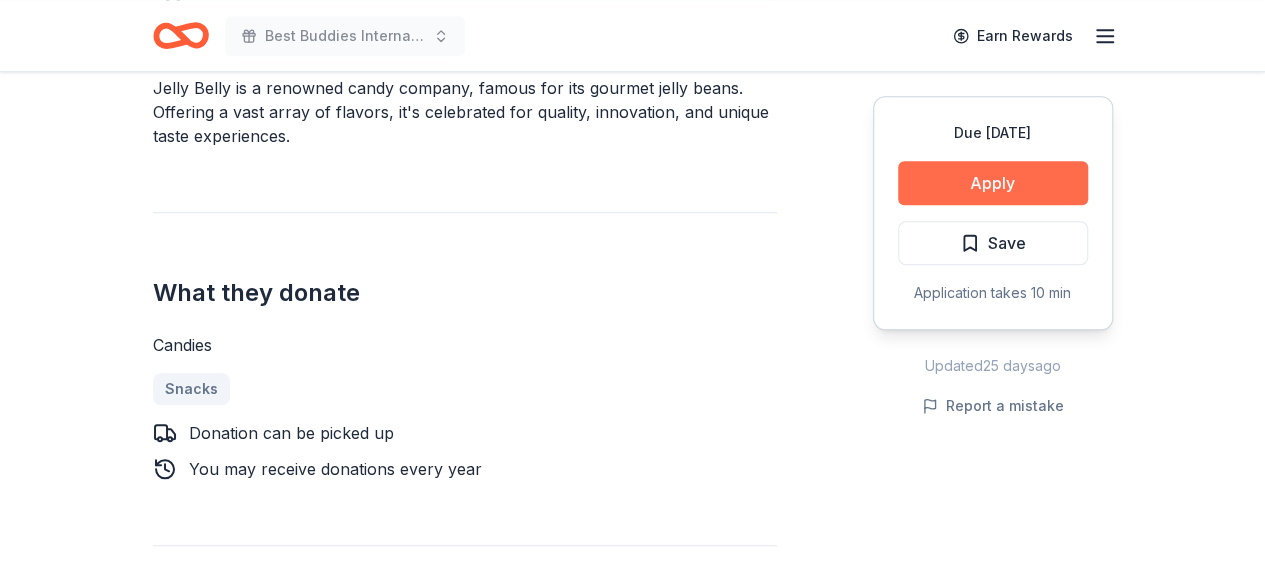 click on "Apply" at bounding box center [993, 183] 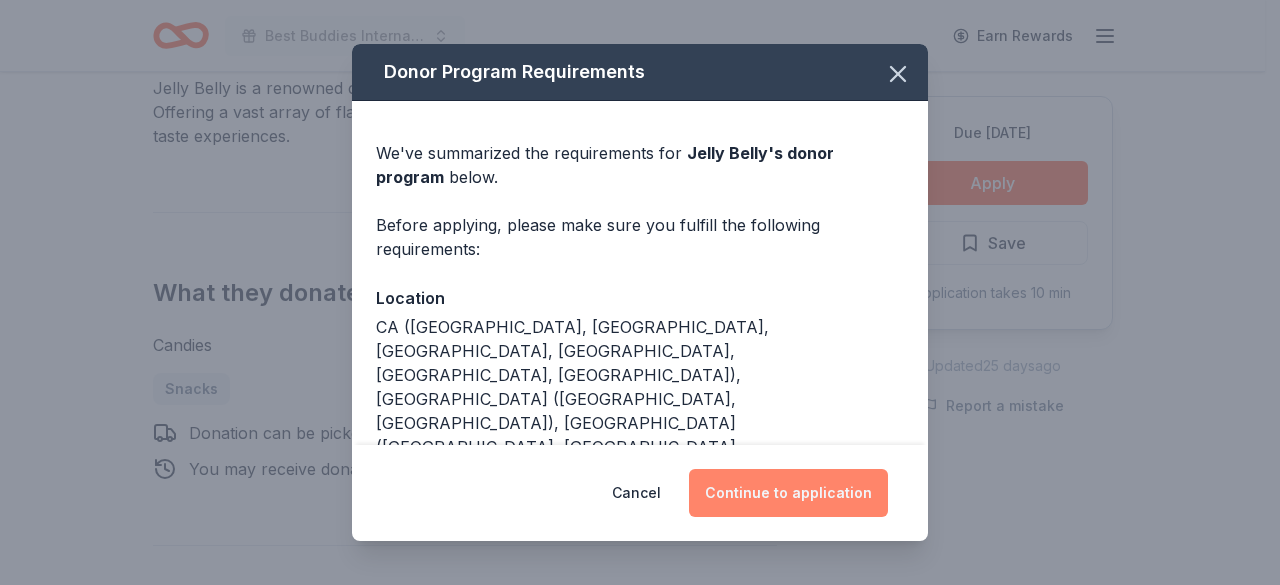 click on "Continue to application" at bounding box center [788, 493] 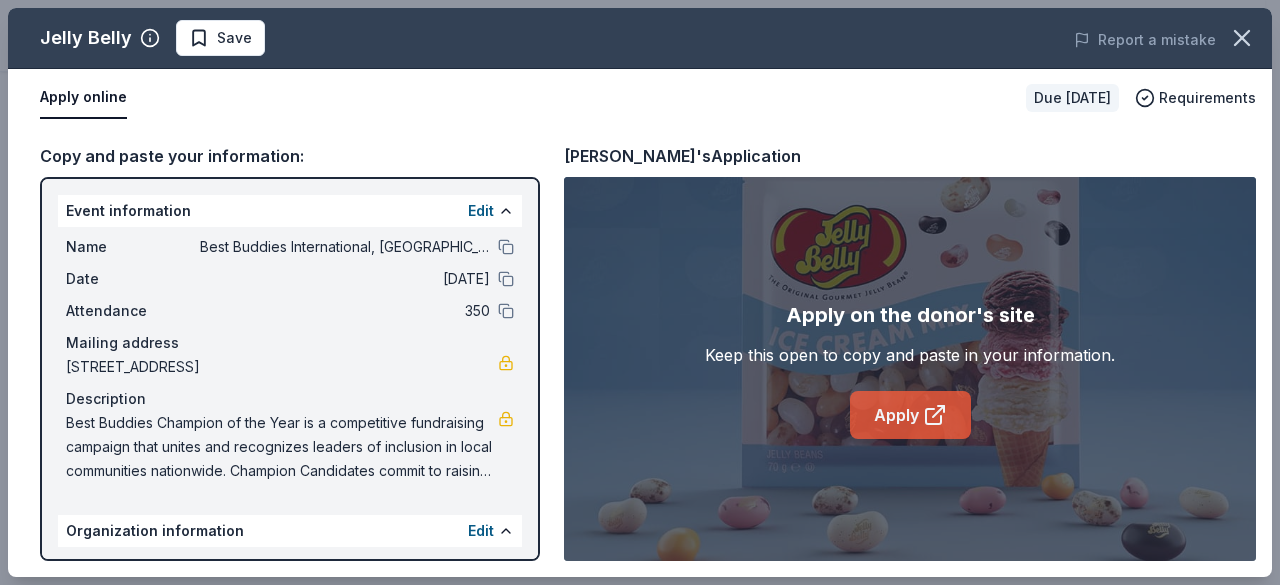 click on "Apply" at bounding box center [910, 415] 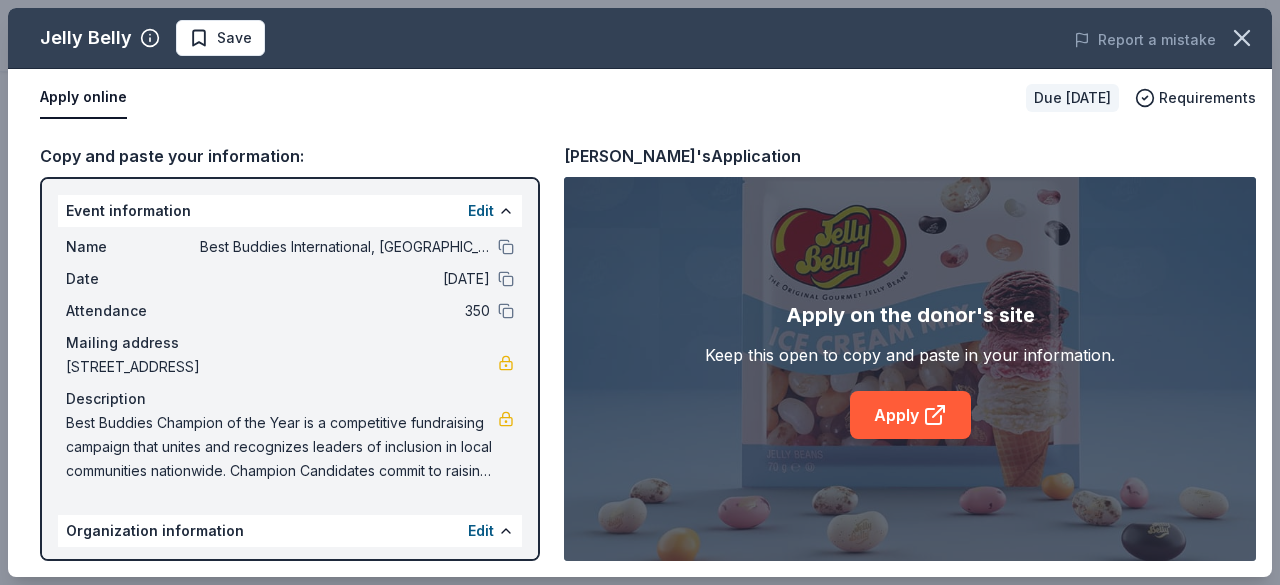 click on "Jelly Belly Save Report a mistake" at bounding box center [640, 38] 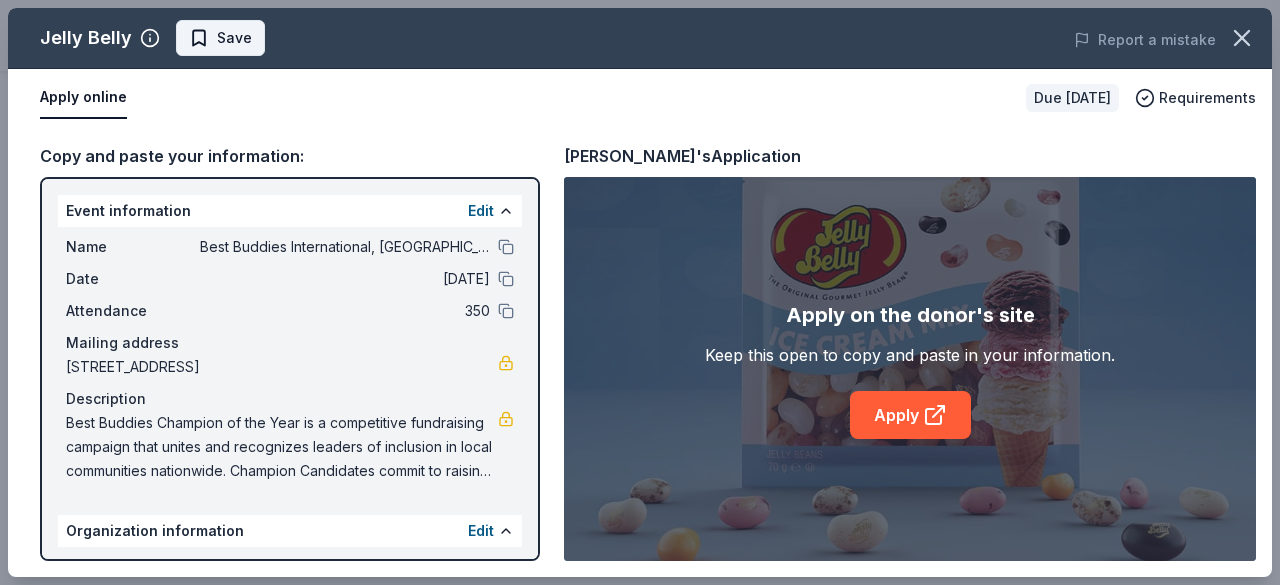 click on "Save" at bounding box center (220, 38) 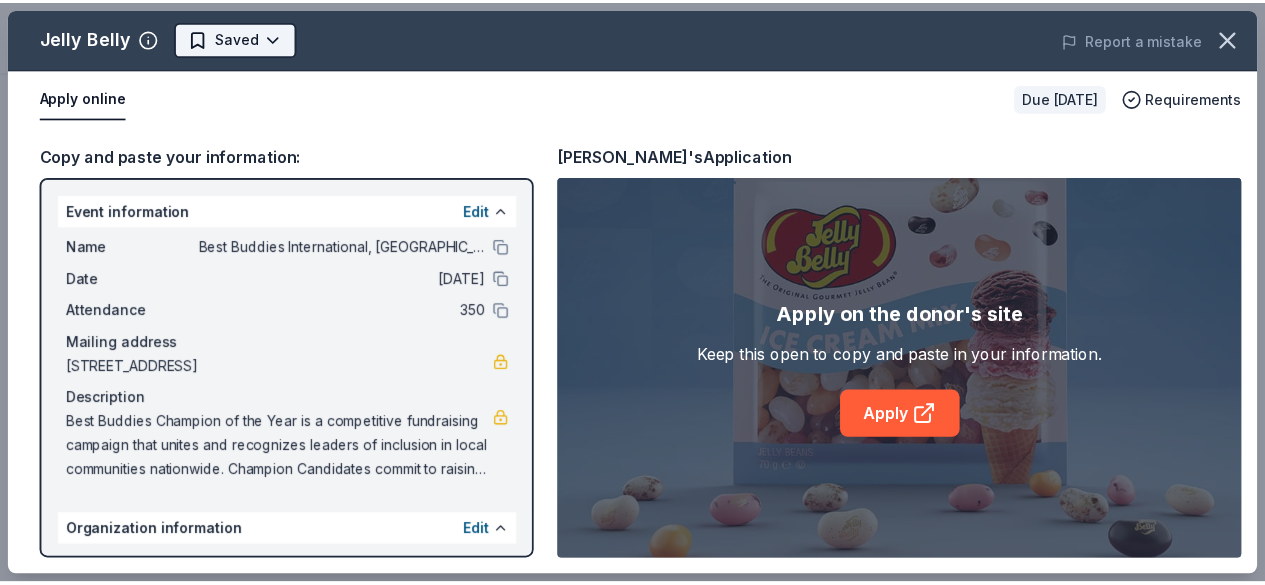 scroll, scrollTop: 0, scrollLeft: 0, axis: both 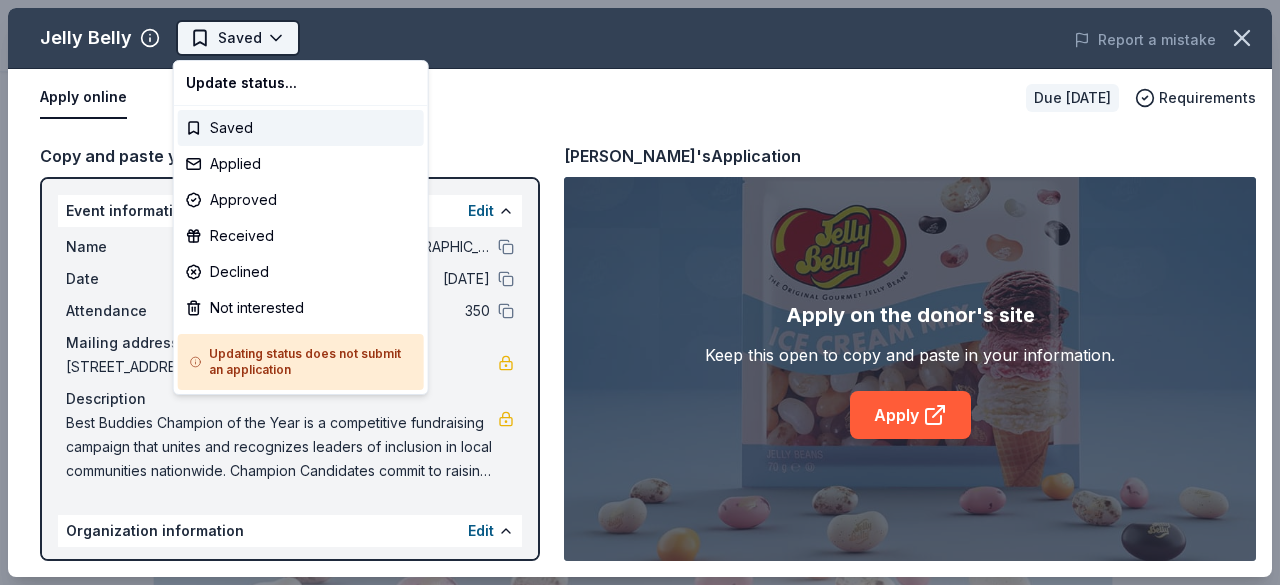 click on "Best Buddies International, Sacramento, Champion of the Year Gala Saved Apply Due in 47 days Share Jelly Belly New Share Donating in CA (Solano County, Contra Costa County, Yolo County, Sacramento County, Sonoma County, Napa County), IL (Lake County, Cook County), WI (Kenosha County, Racine County, Milwaukee County) Jelly Belly is a renowned candy company, famous for its gourmet jelly beans. Offering a vast array of flavors, it's celebrated for quality, innovation, and unique taste experiences. What they donate Candies Snacks Donation can be picked up   You may receive donations every   year Who they donate to  Preferred 501(c)(3) required Upgrade to Pro to view approval rates and average donation values Due in 47 days Apply Saved Application takes 10 min Updated  25 days  ago Report a mistake New Be the first to review this company! Leave a review Similar donors 16   applies  last week 123 days left Online app The BroBasket 3.4 Discounted gift basket(s) 107 days left Online app Daiya New Plant-based products" at bounding box center (632, 292) 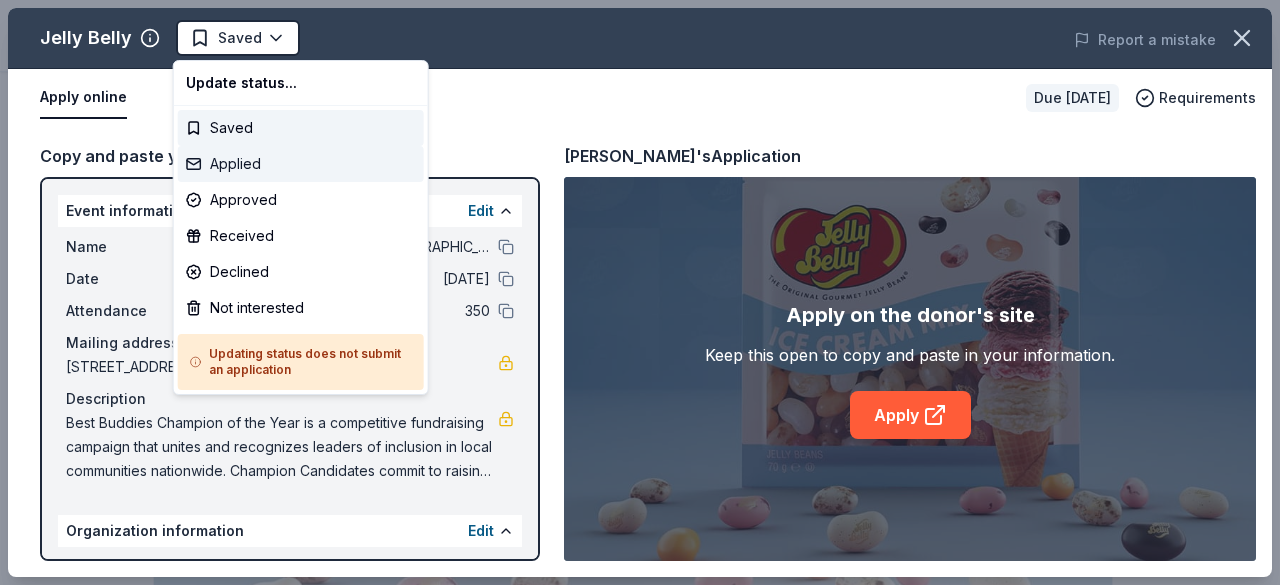 click on "Applied" at bounding box center (301, 164) 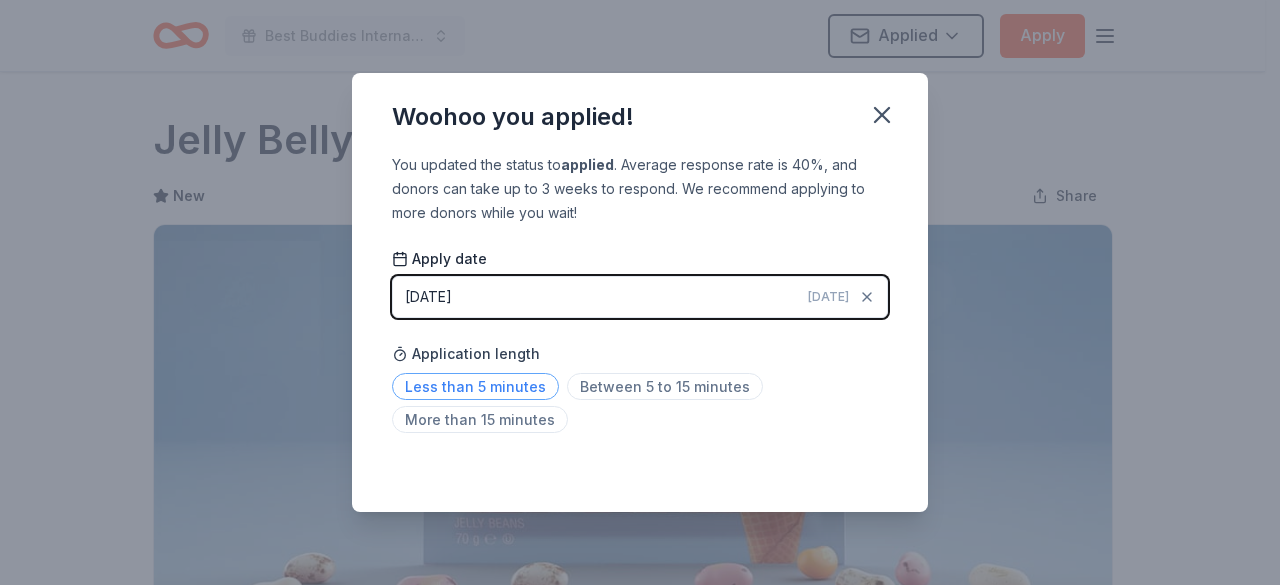 click on "Less than 5 minutes" at bounding box center (475, 386) 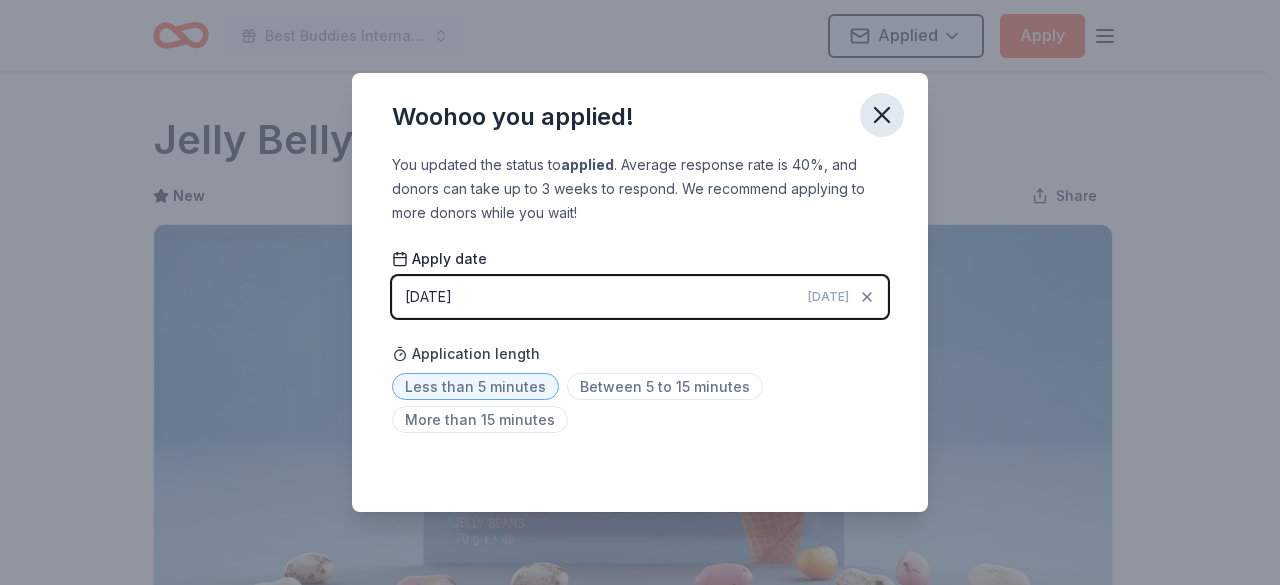 click 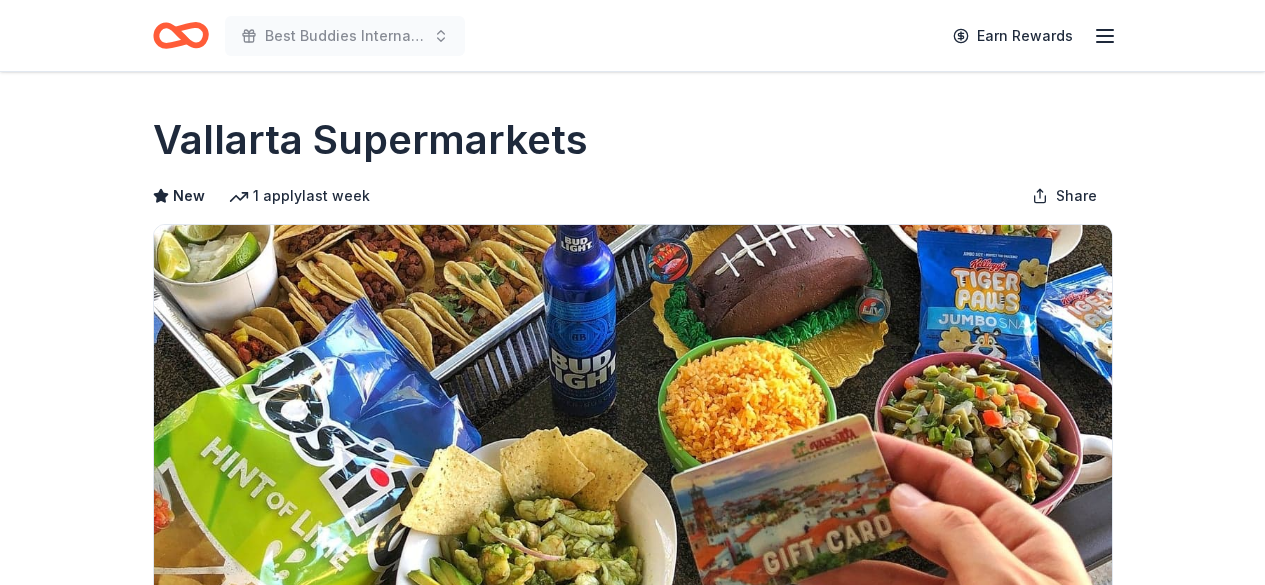 scroll, scrollTop: 0, scrollLeft: 0, axis: both 